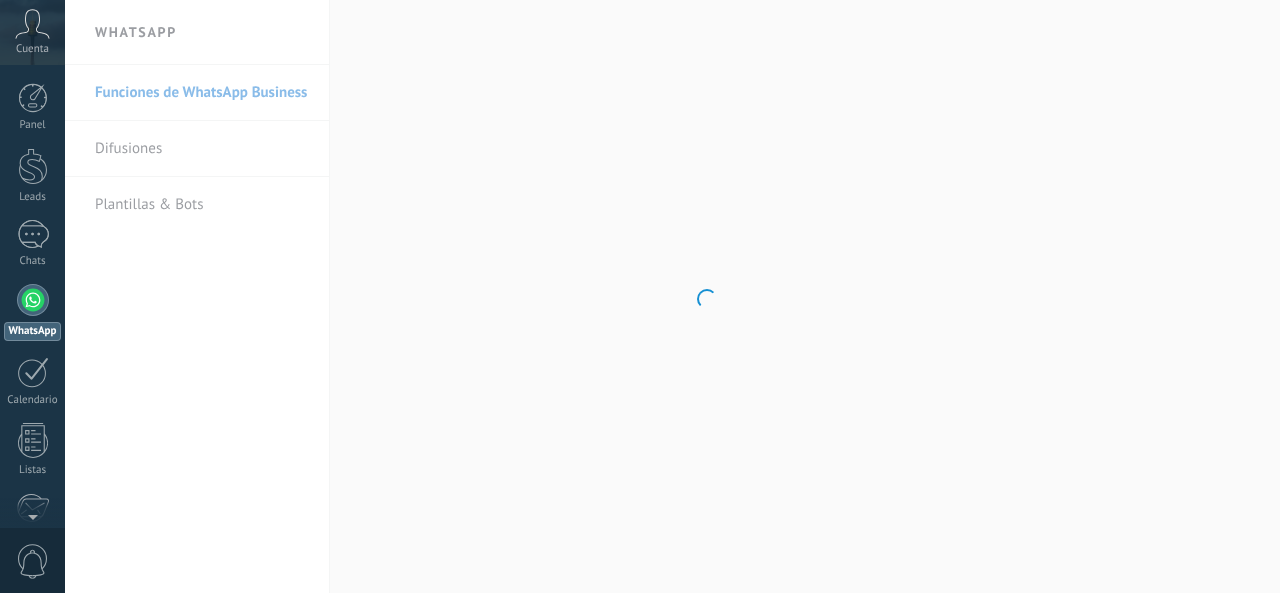 scroll, scrollTop: 0, scrollLeft: 0, axis: both 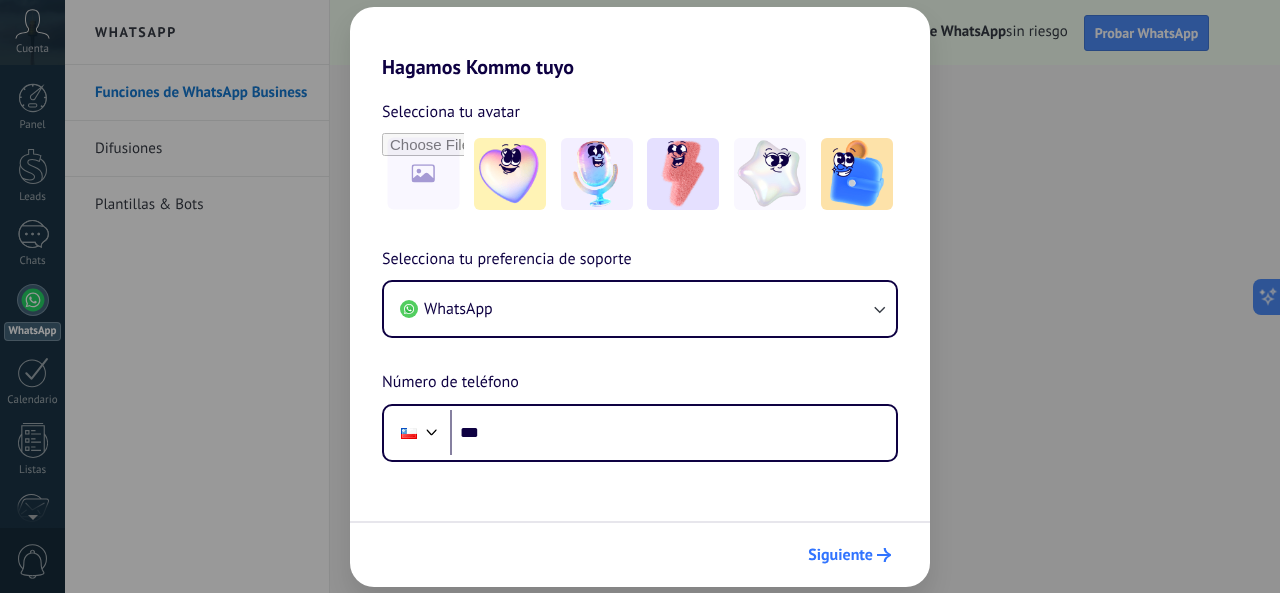 click on "Siguiente" at bounding box center (840, 555) 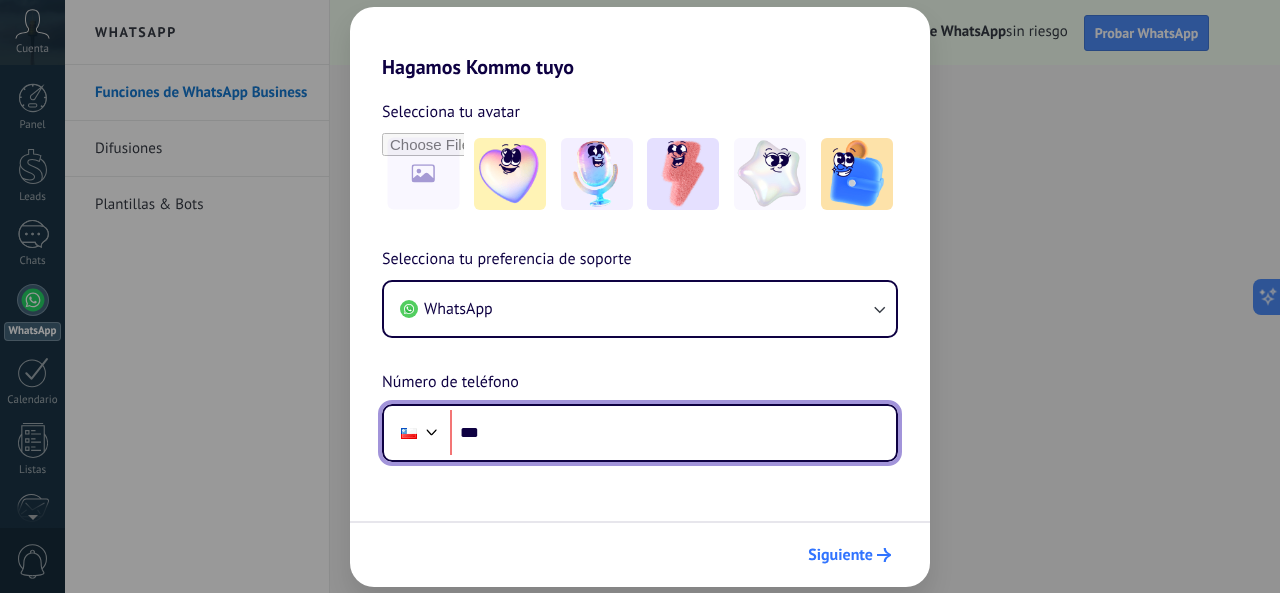 scroll, scrollTop: 0, scrollLeft: 0, axis: both 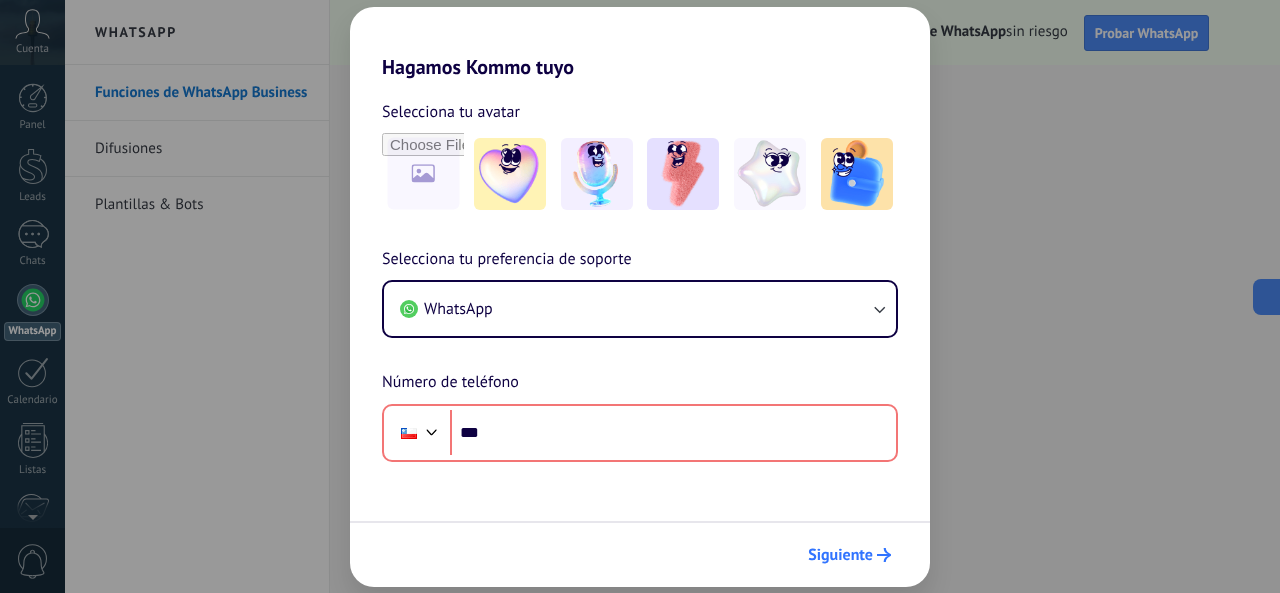 click on "Siguiente" at bounding box center (840, 555) 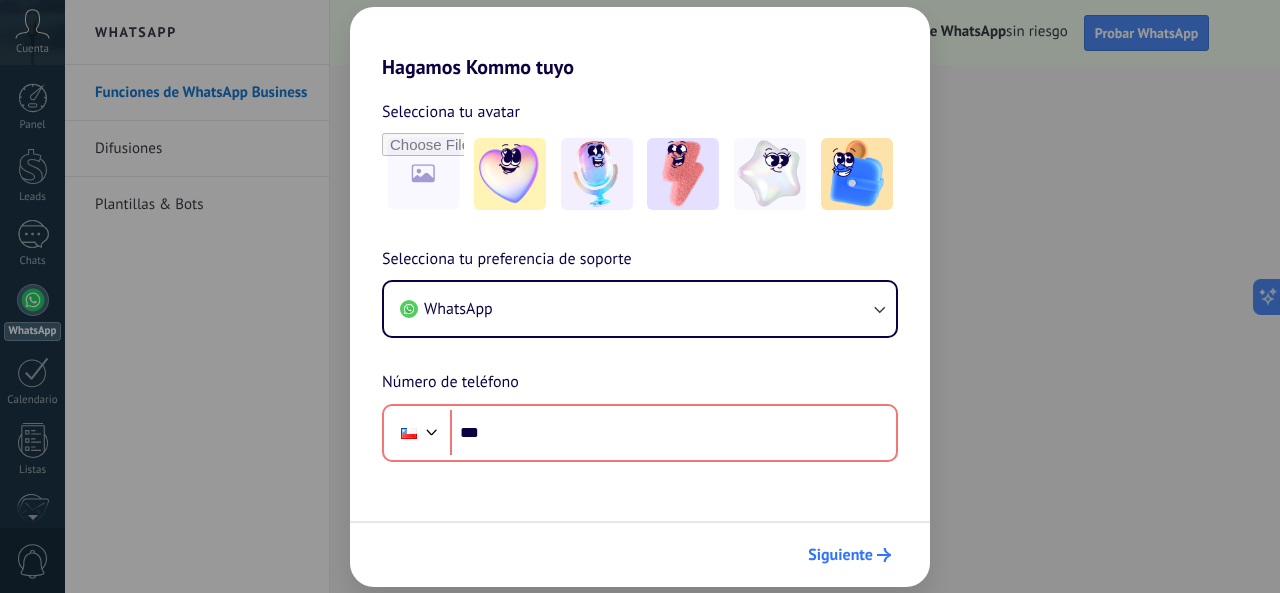 click on "Siguiente" at bounding box center (840, 555) 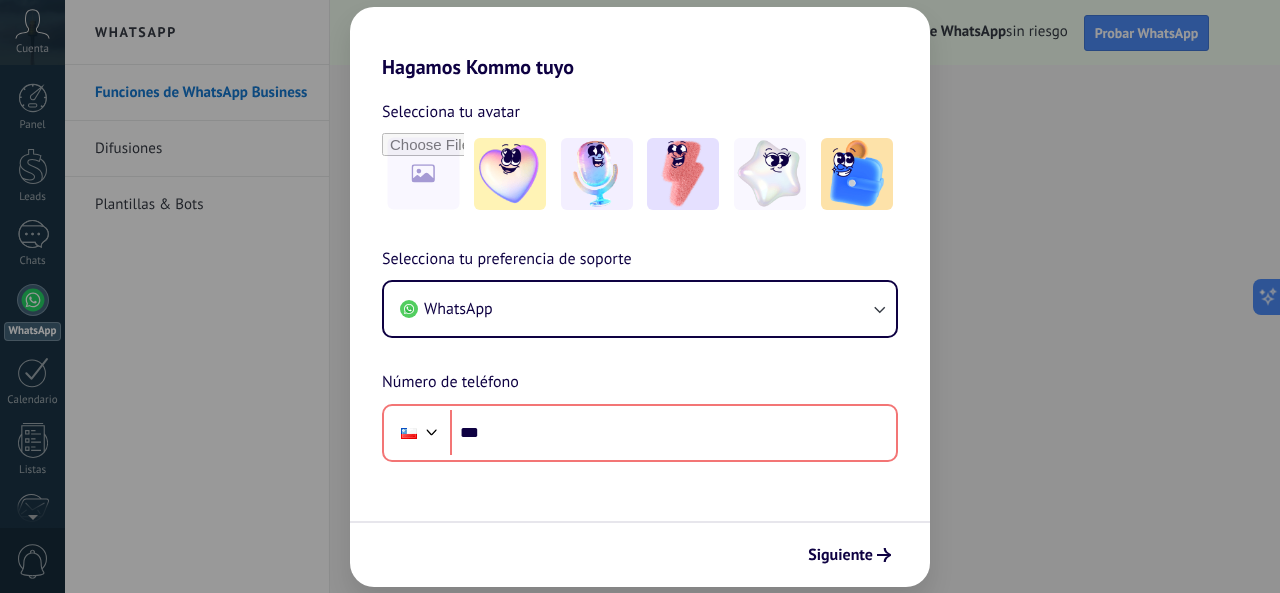 click on "Hagamos Kommo tuyo Selecciona tu avatar Selecciona tu preferencia de soporte WhatsApp Número de teléfono Phone *** Siguiente" at bounding box center [640, 296] 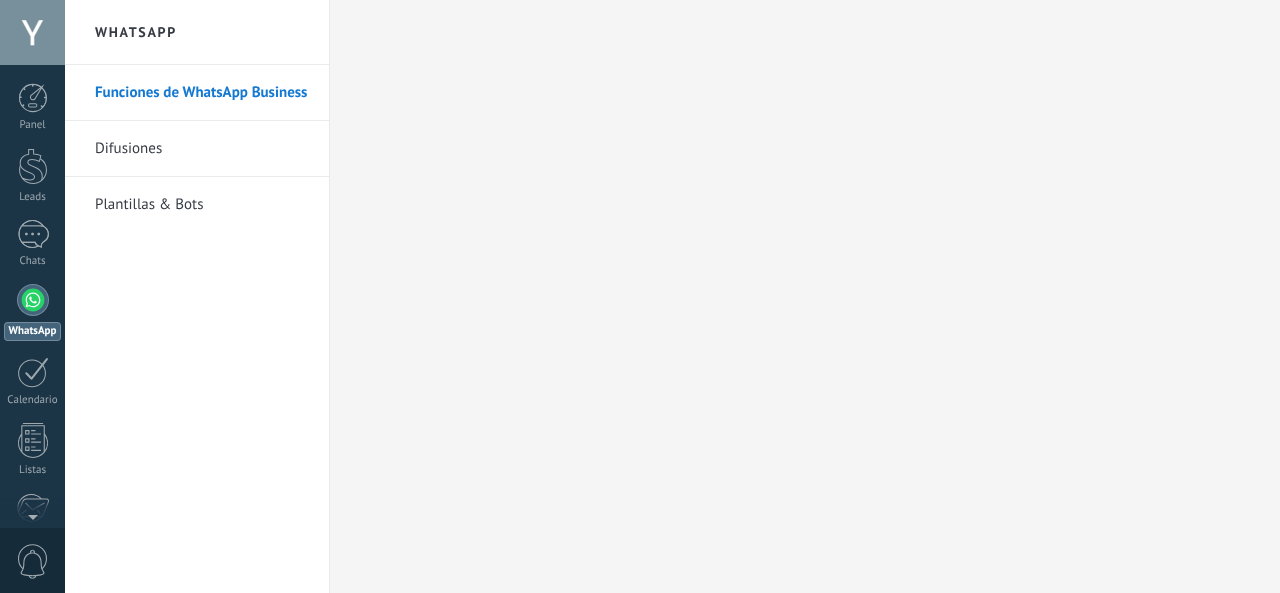 scroll, scrollTop: 0, scrollLeft: 0, axis: both 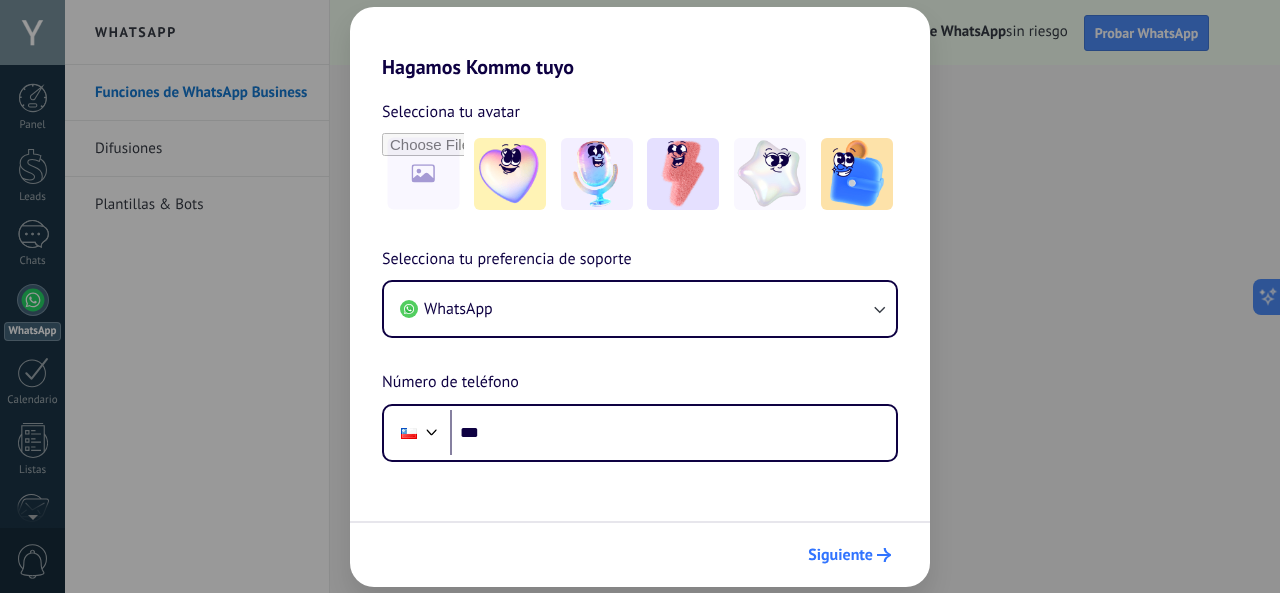 click on "Siguiente" at bounding box center [840, 555] 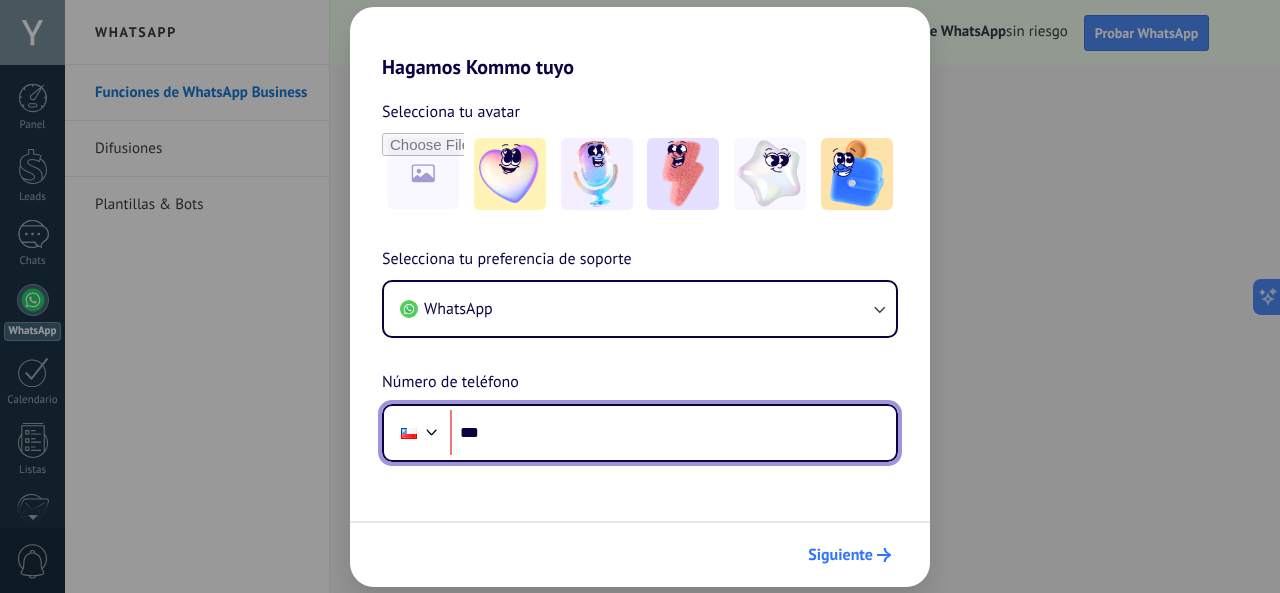 scroll, scrollTop: 0, scrollLeft: 0, axis: both 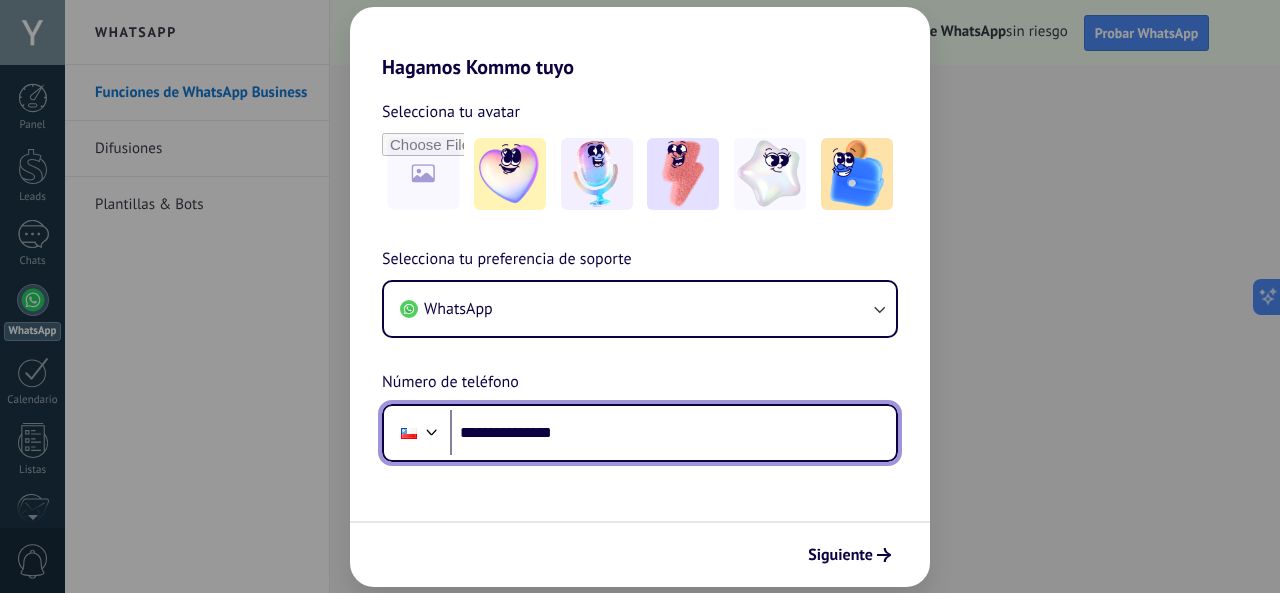 type on "**********" 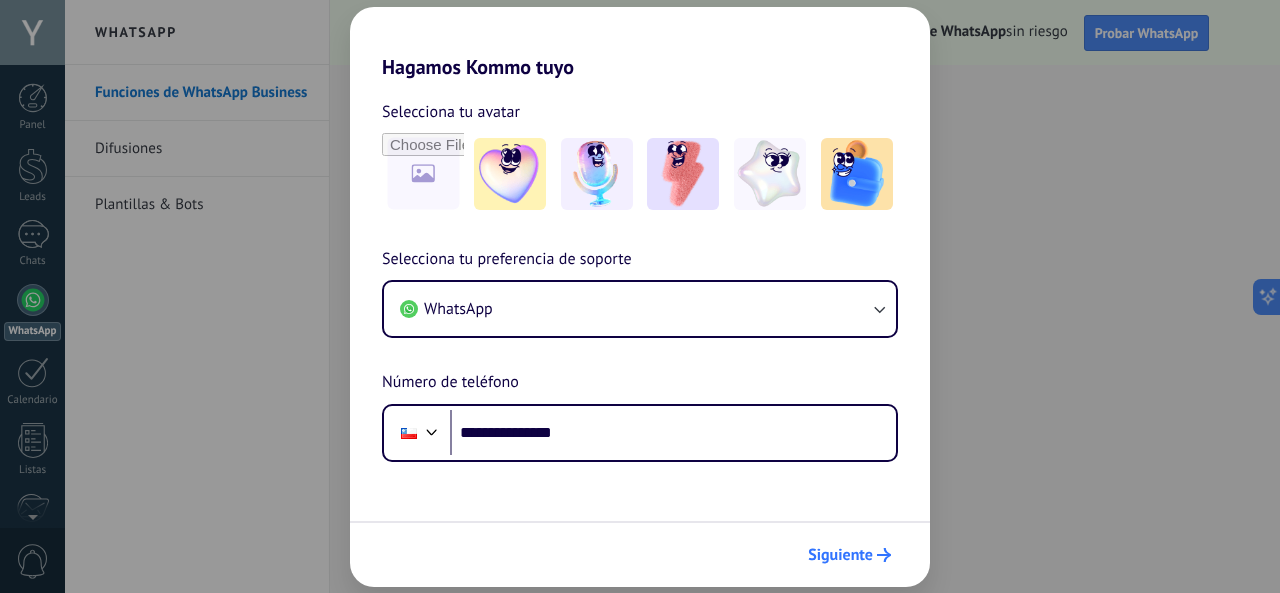 click on "Siguiente" at bounding box center [840, 555] 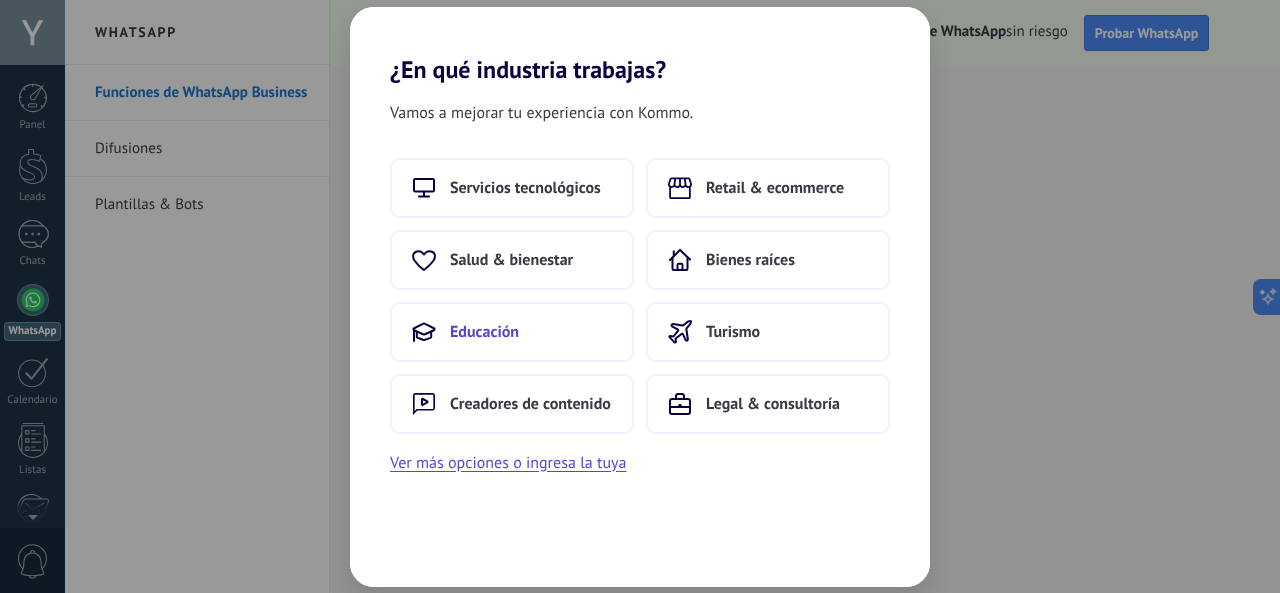 click on "Educación" at bounding box center (525, 188) 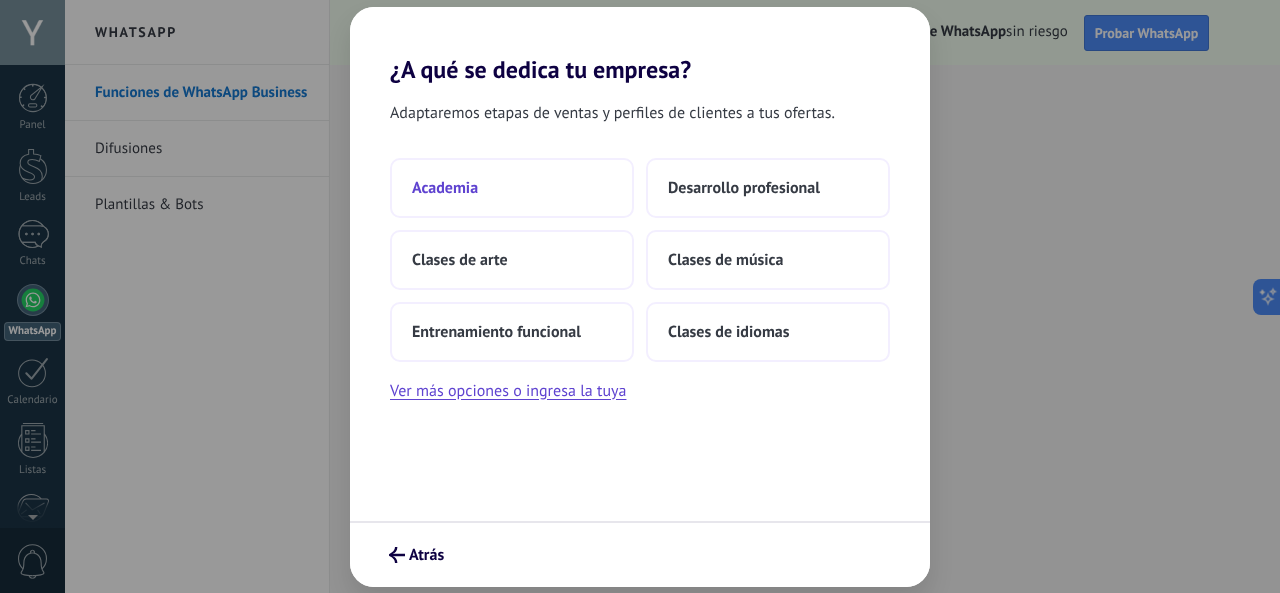 click on "Academia" at bounding box center [445, 188] 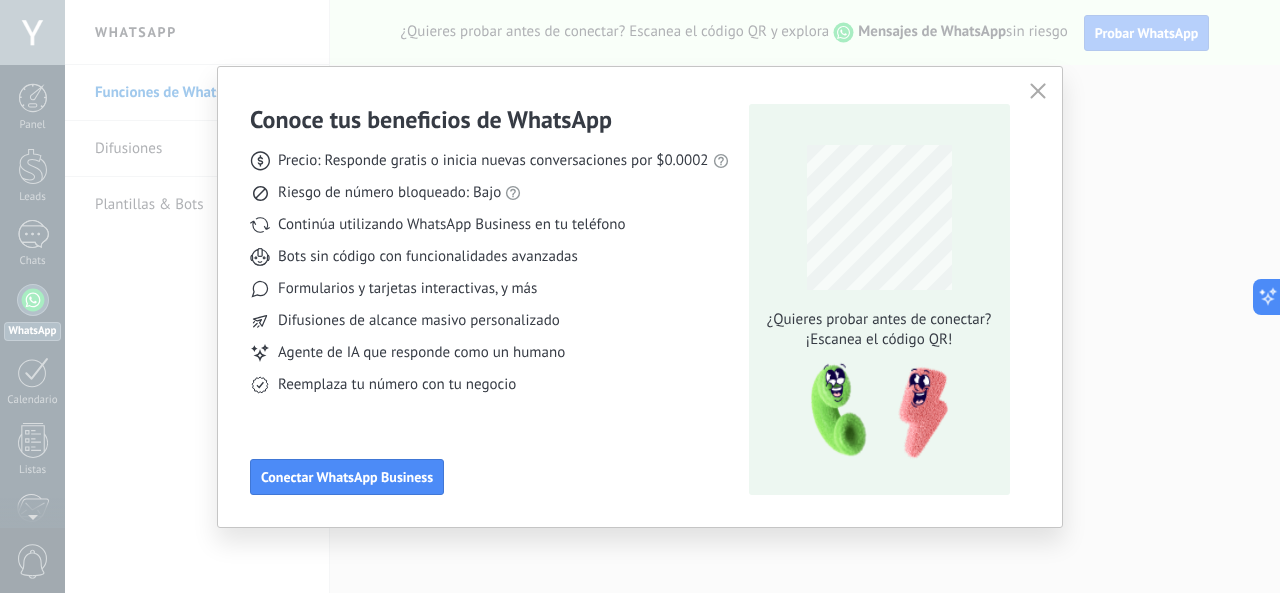 click at bounding box center [1038, 91] 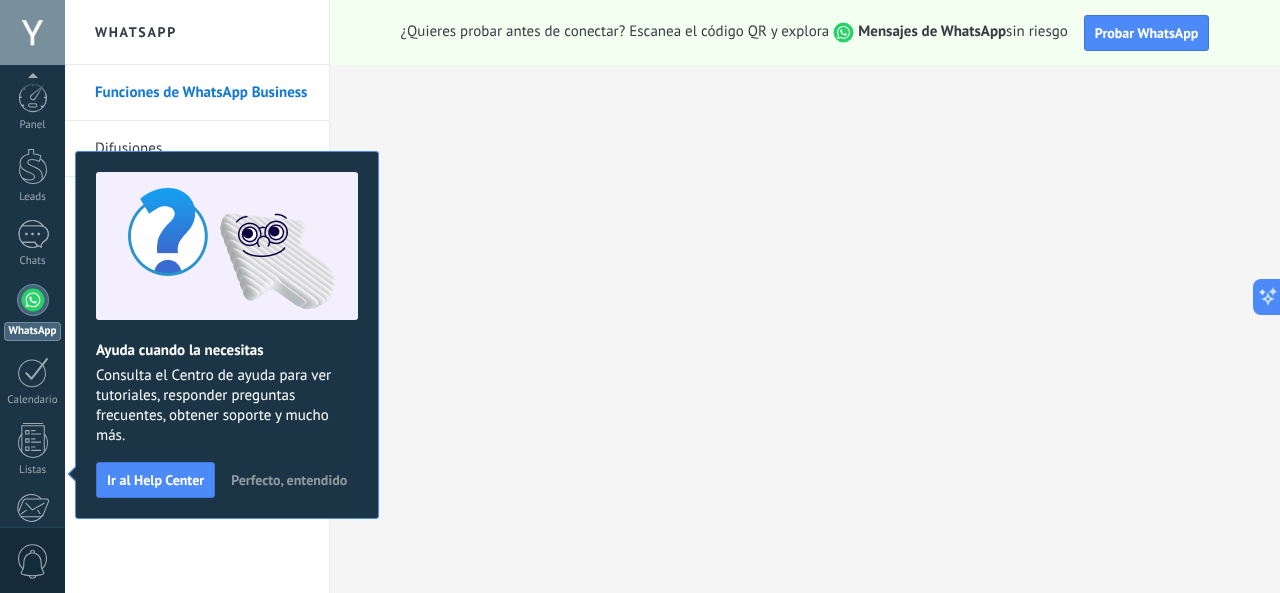 scroll, scrollTop: 237, scrollLeft: 0, axis: vertical 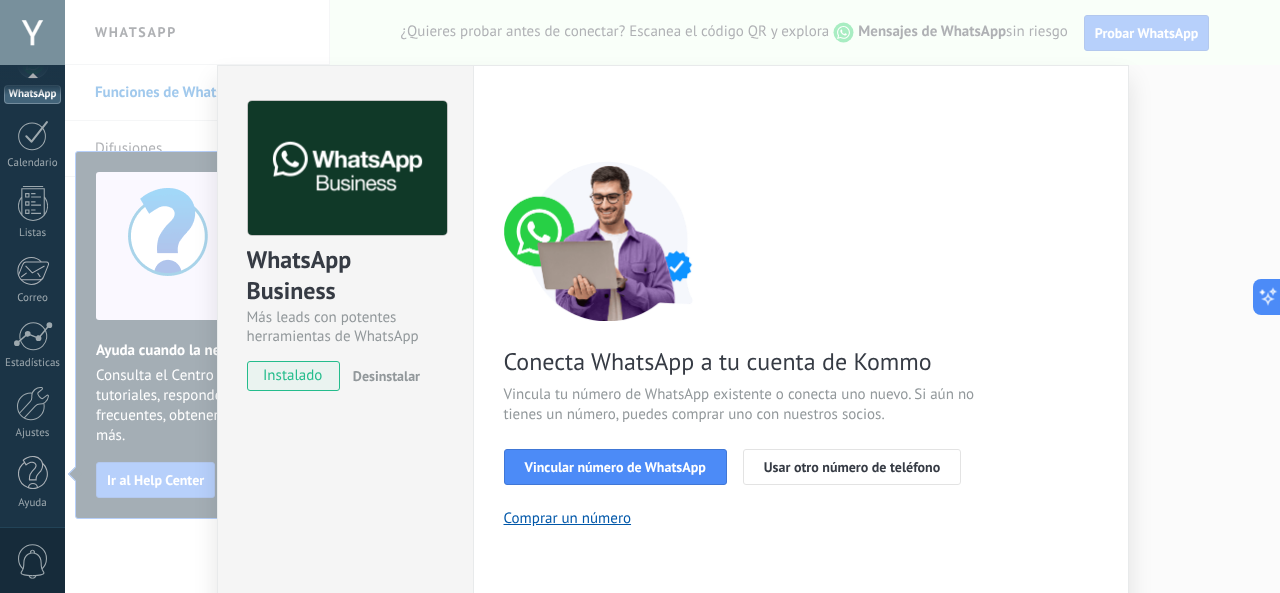 click on "WhatsApp Business Más leads con potentes herramientas de WhatsApp instalado Desinstalar ¿Quieres probar la integración primero?   Escanea el código QR   para ver cómo funciona. Configuraciones Autorizaciones This tab logs the users who have granted integration access to this account. If you want to to remove a user's ability to send requests to the account on behalf of this integration, you can revoke access. If access is revoked from all users, the integration will stop working. This app is installed, but no one has given it access yet. WhatsApp Cloud API más _:  Guardar < Volver 1 Seleccionar aplicación 2 Conectar Facebook  3 Finalizar configuración Conecta WhatsApp a tu cuenta de Kommo Vincula tu número de WhatsApp existente o conecta uno nuevo. Si aún no tienes un número, puedes comprar uno con nuestros socios. Vincular número de WhatsApp Usar otro número de teléfono Comprar un número ¿Necesitas ayuda?" at bounding box center [672, 296] 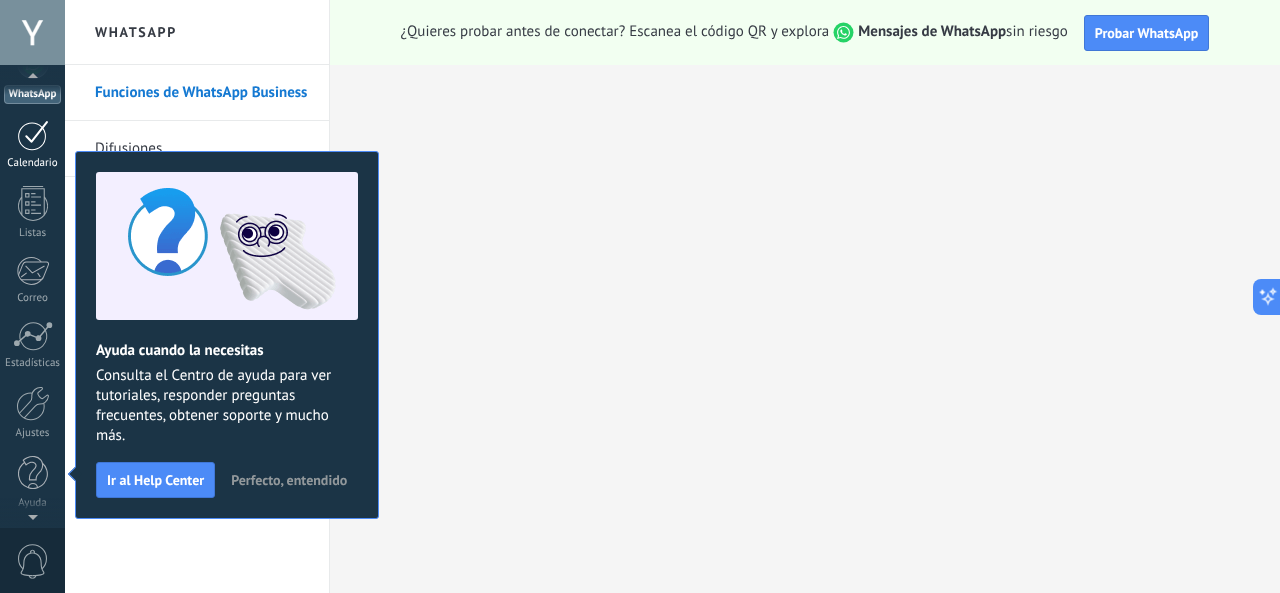 scroll, scrollTop: 0, scrollLeft: 0, axis: both 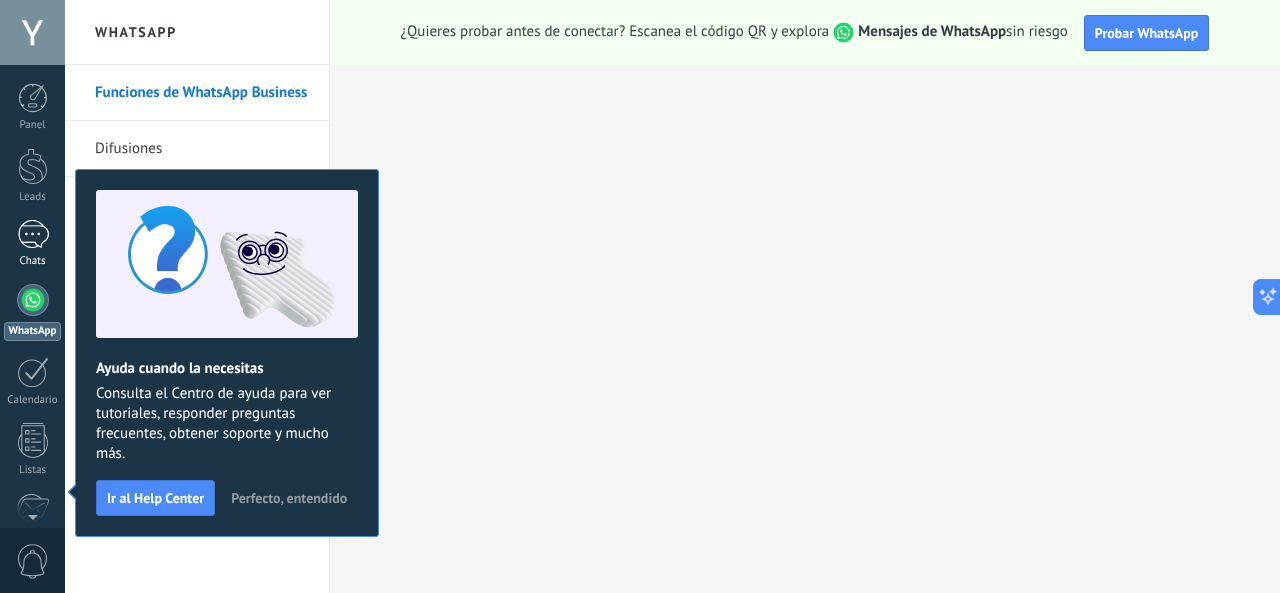 click at bounding box center [33, 234] 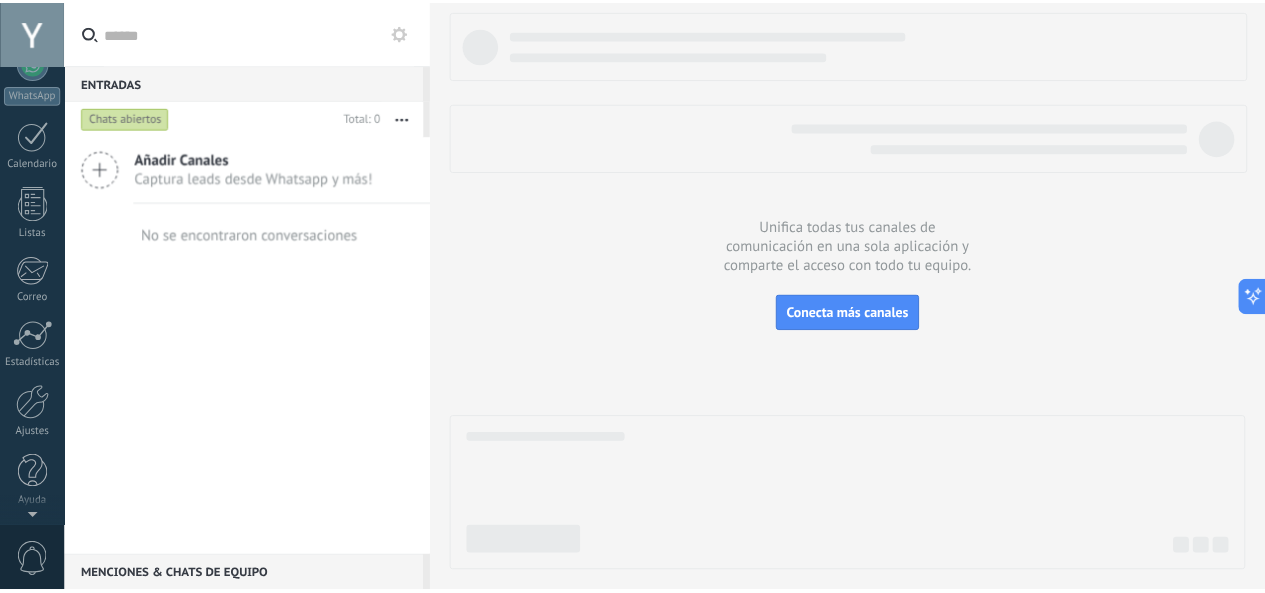 scroll, scrollTop: 0, scrollLeft: 0, axis: both 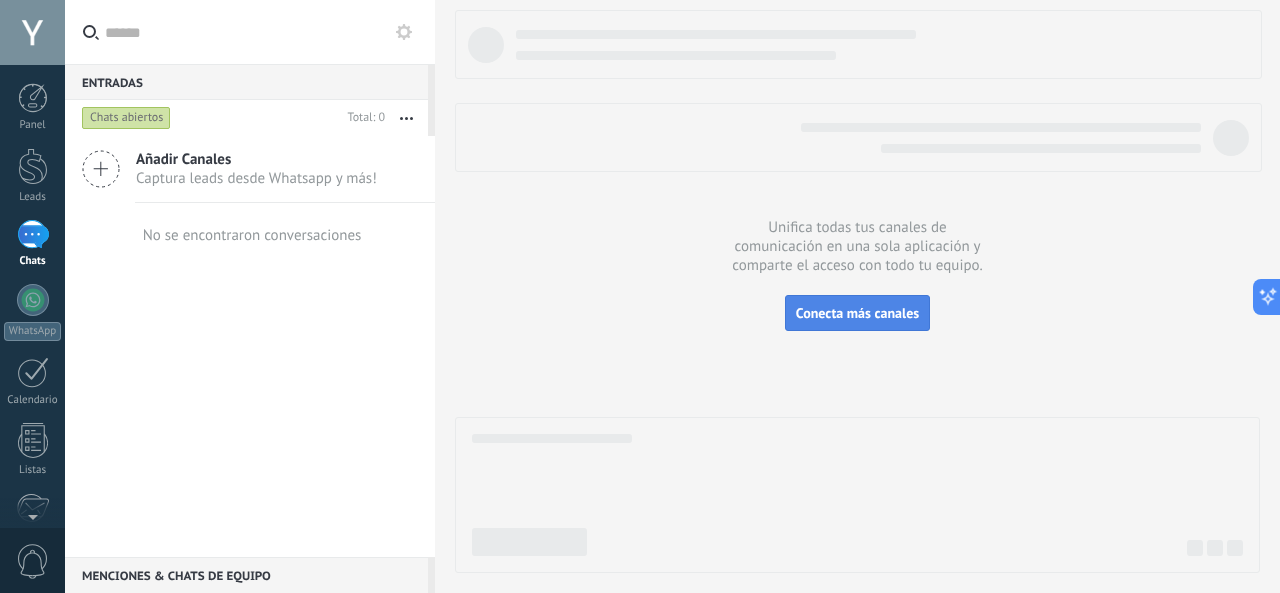 click on "Conecta más canales" at bounding box center (857, 313) 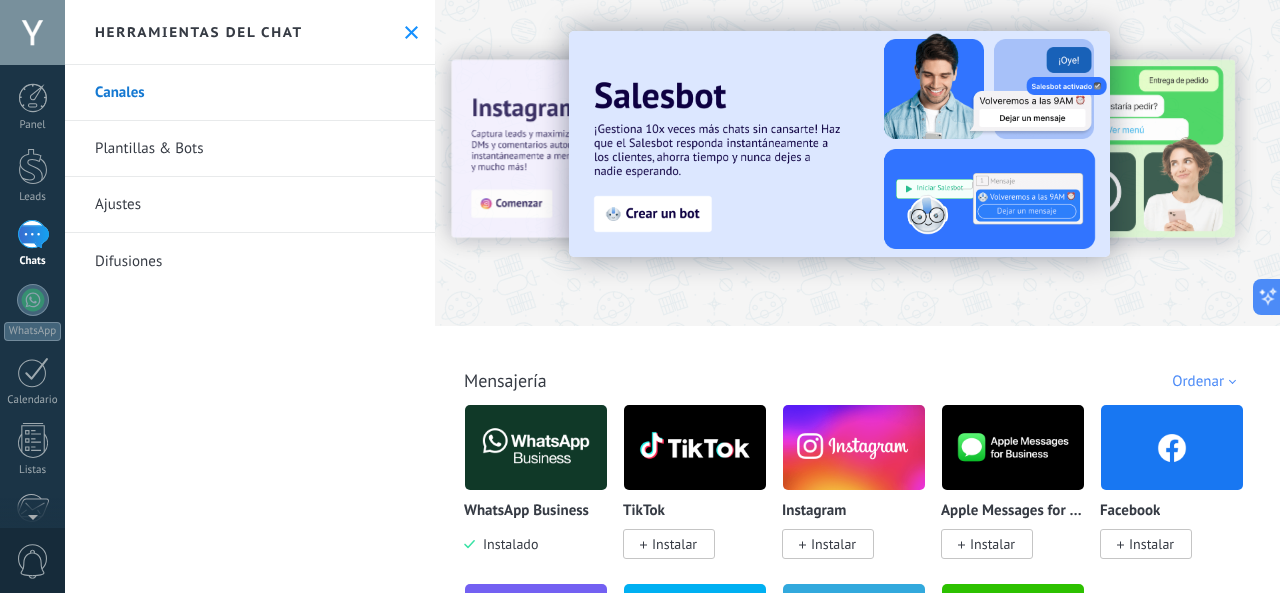 click at bounding box center (411, 32) 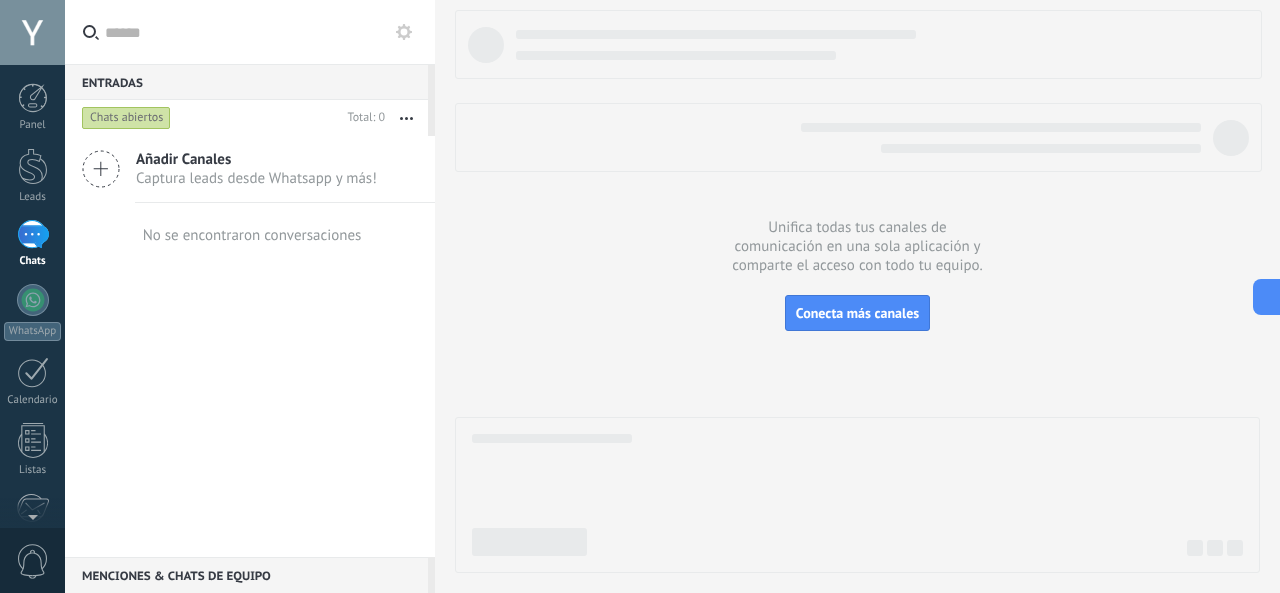 click at bounding box center [262, 32] 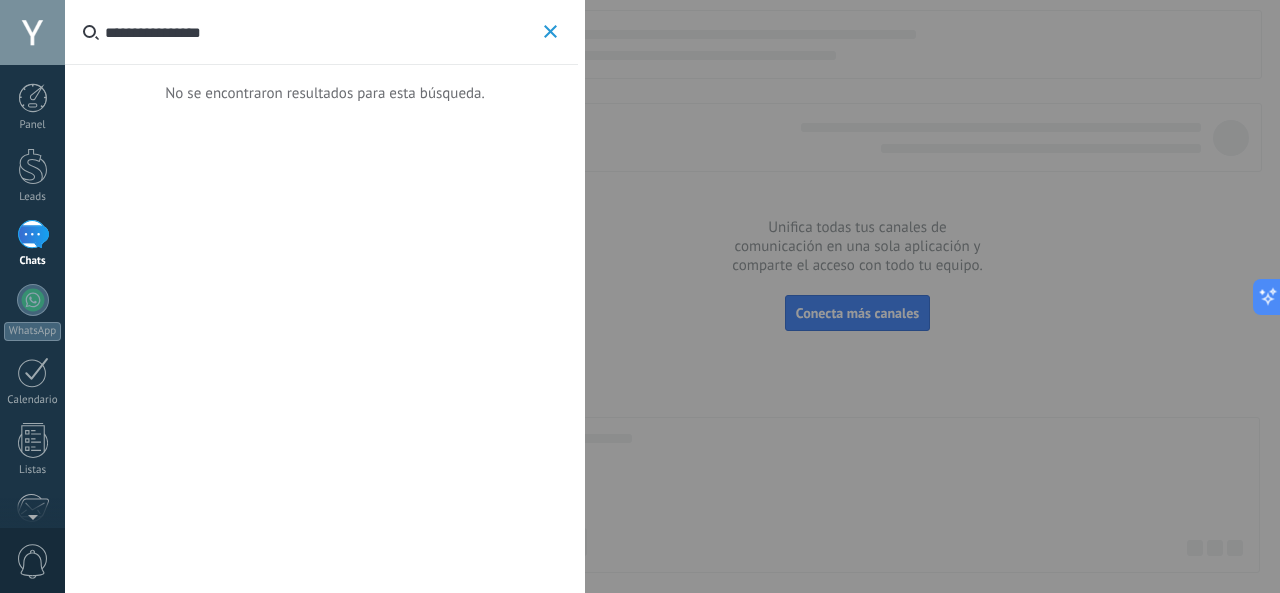 type on "**********" 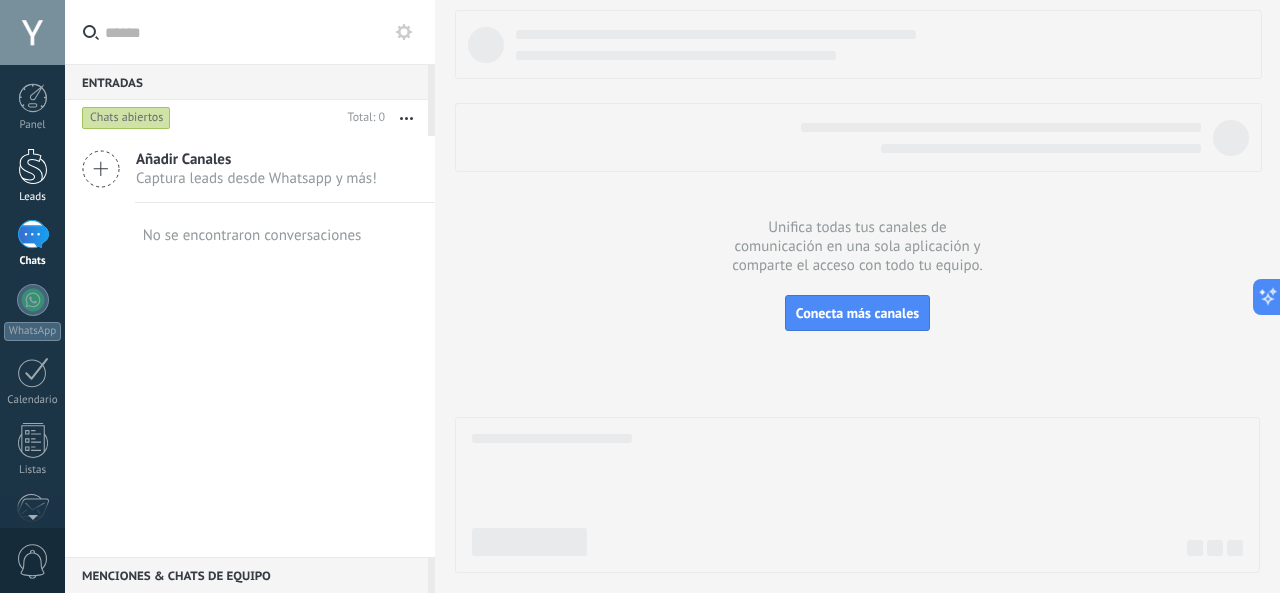 click at bounding box center [33, 166] 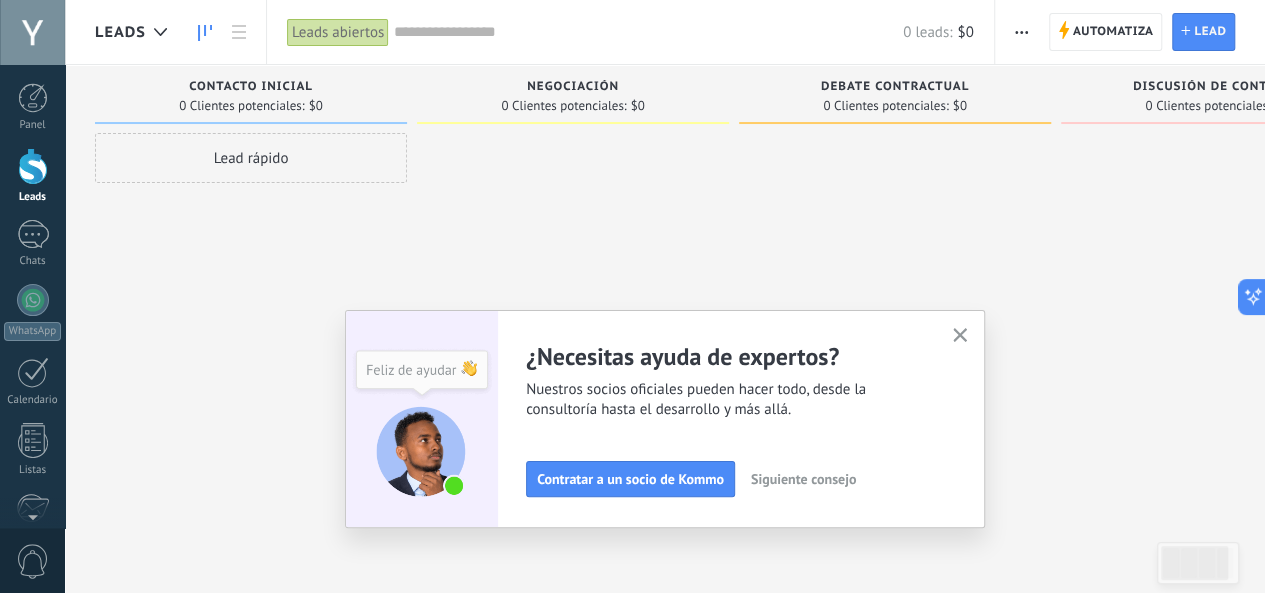 click at bounding box center (960, 336) 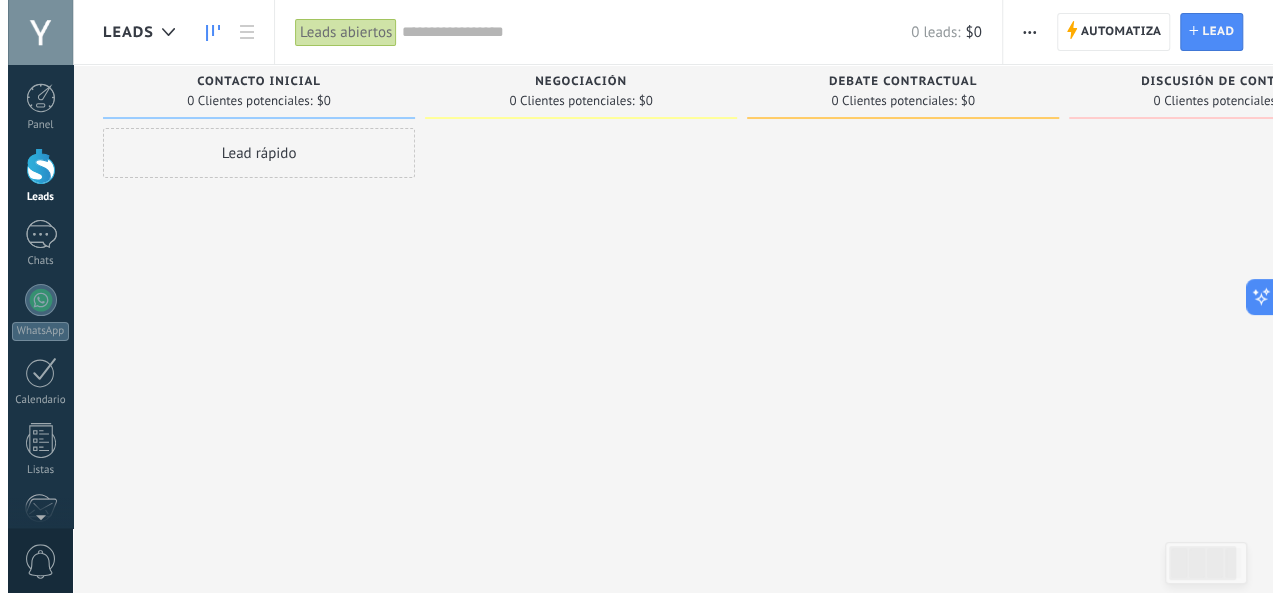 scroll, scrollTop: 0, scrollLeft: 0, axis: both 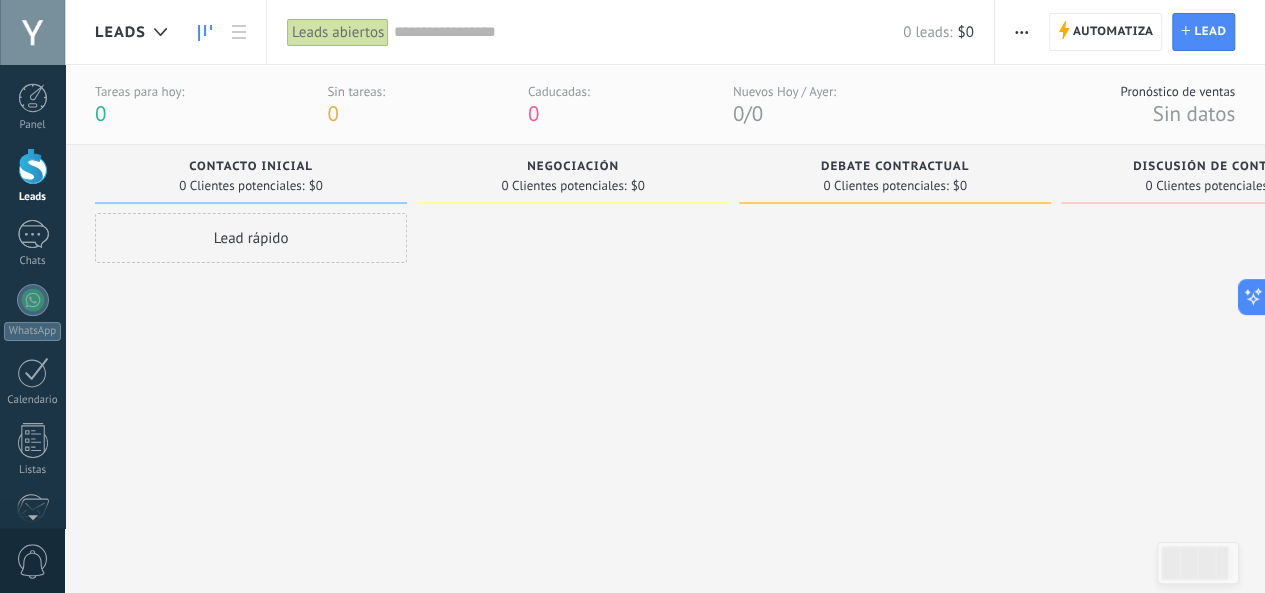 click on "Lead rápido" at bounding box center (251, 238) 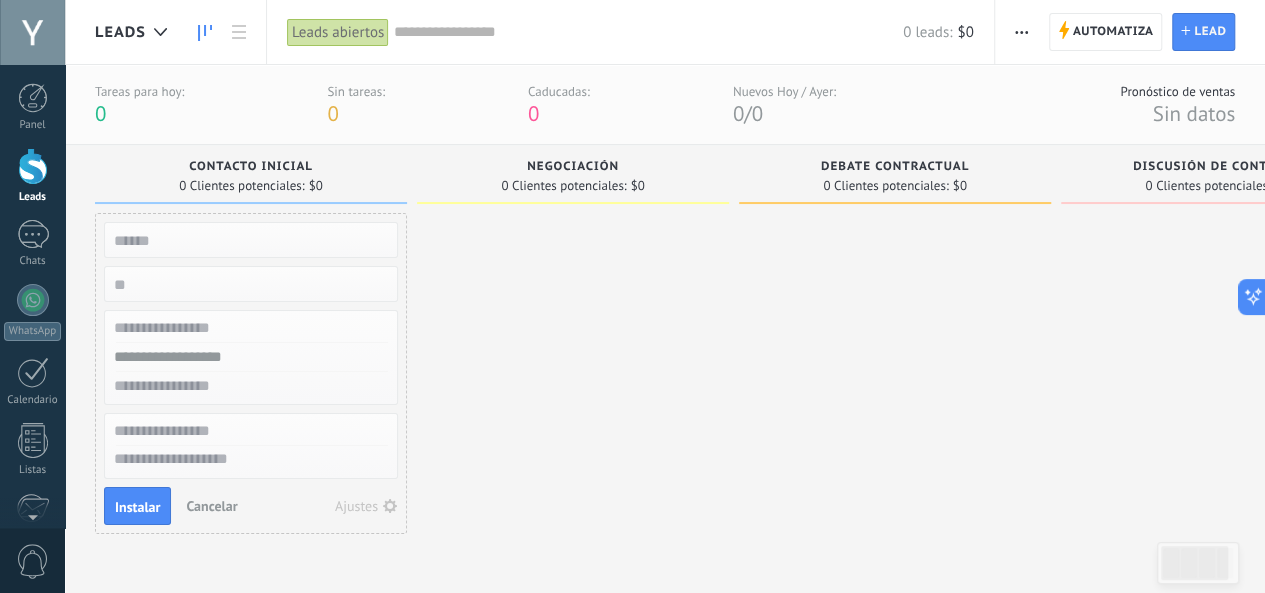 click at bounding box center [895, 379] 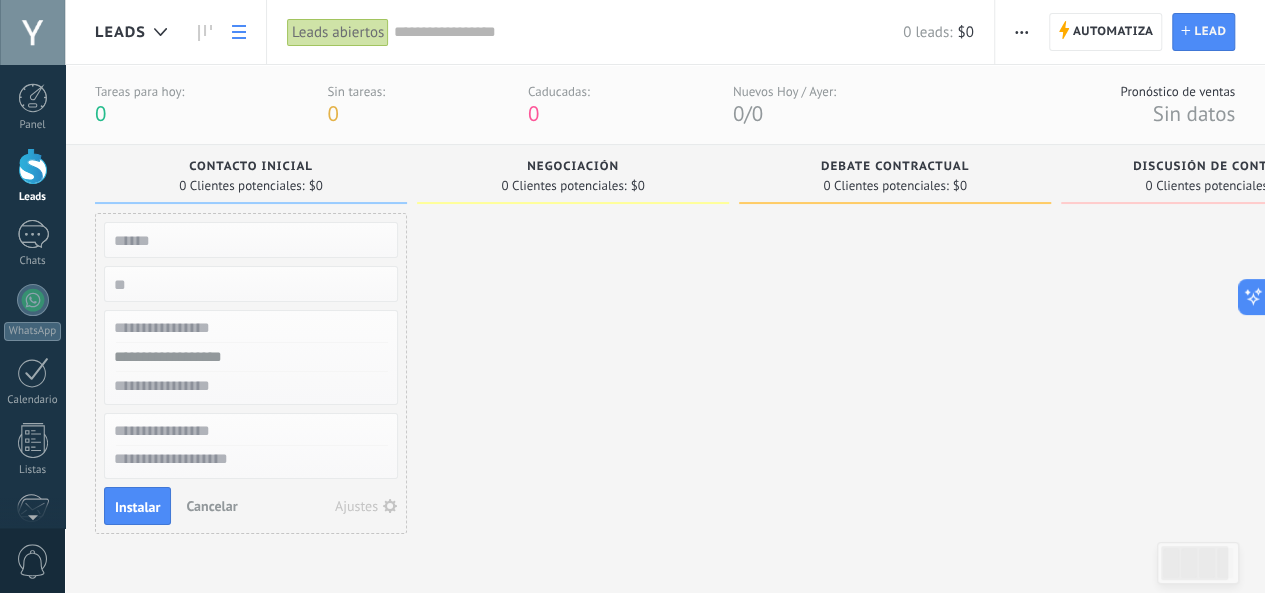 click at bounding box center [239, 32] 